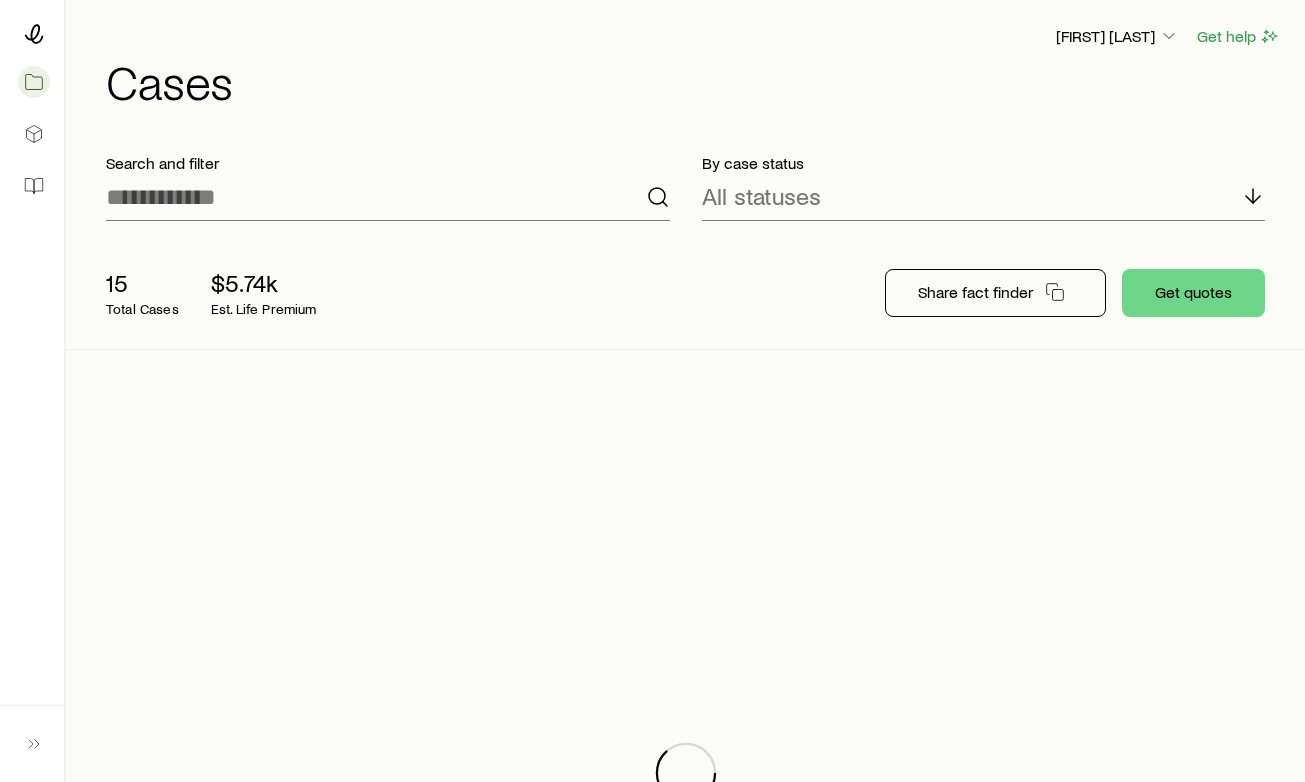 scroll, scrollTop: 0, scrollLeft: 0, axis: both 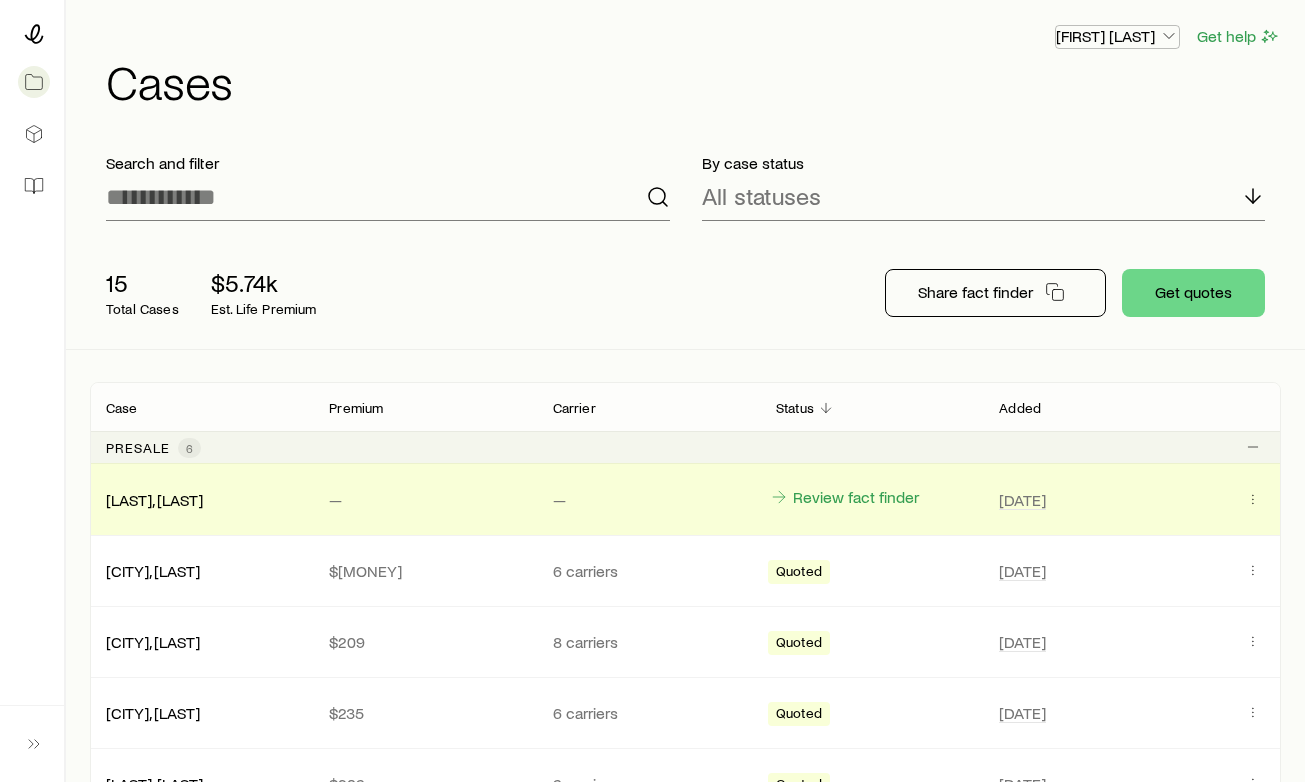 click 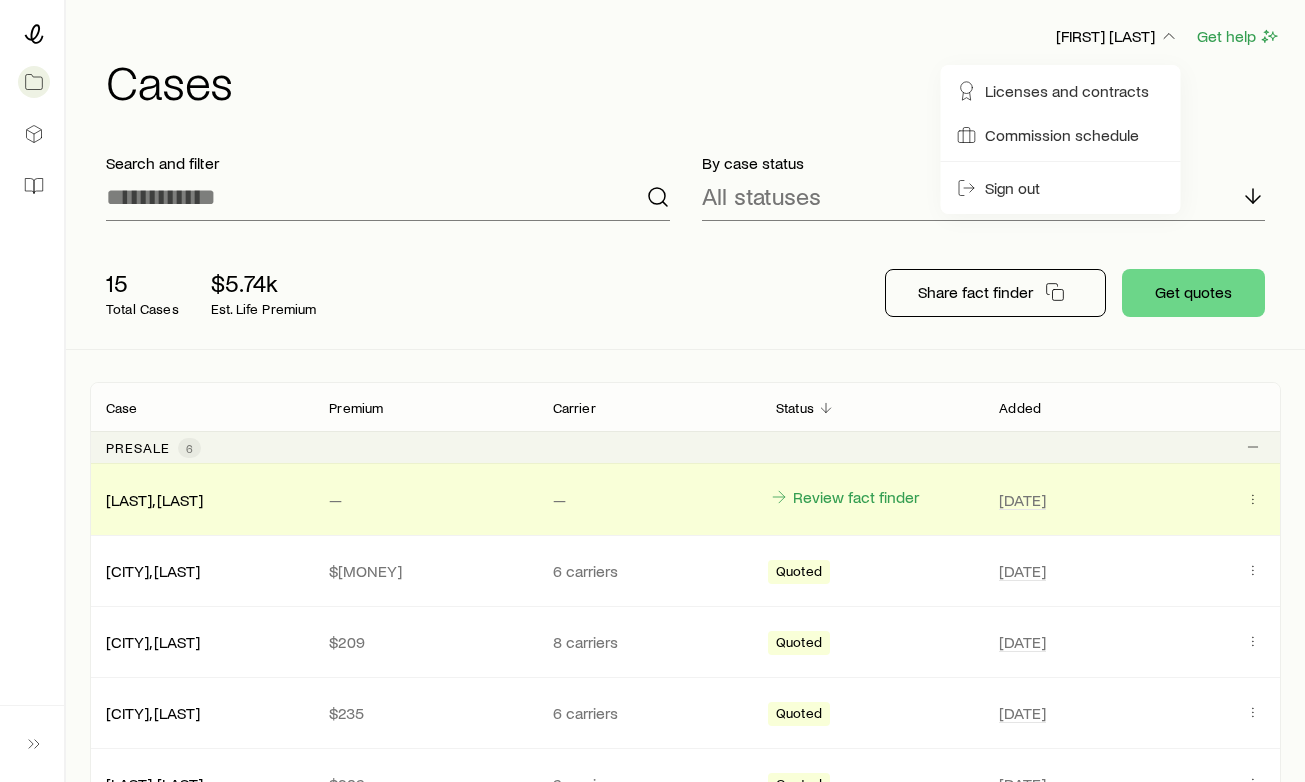 click on "Cases" at bounding box center (693, 81) 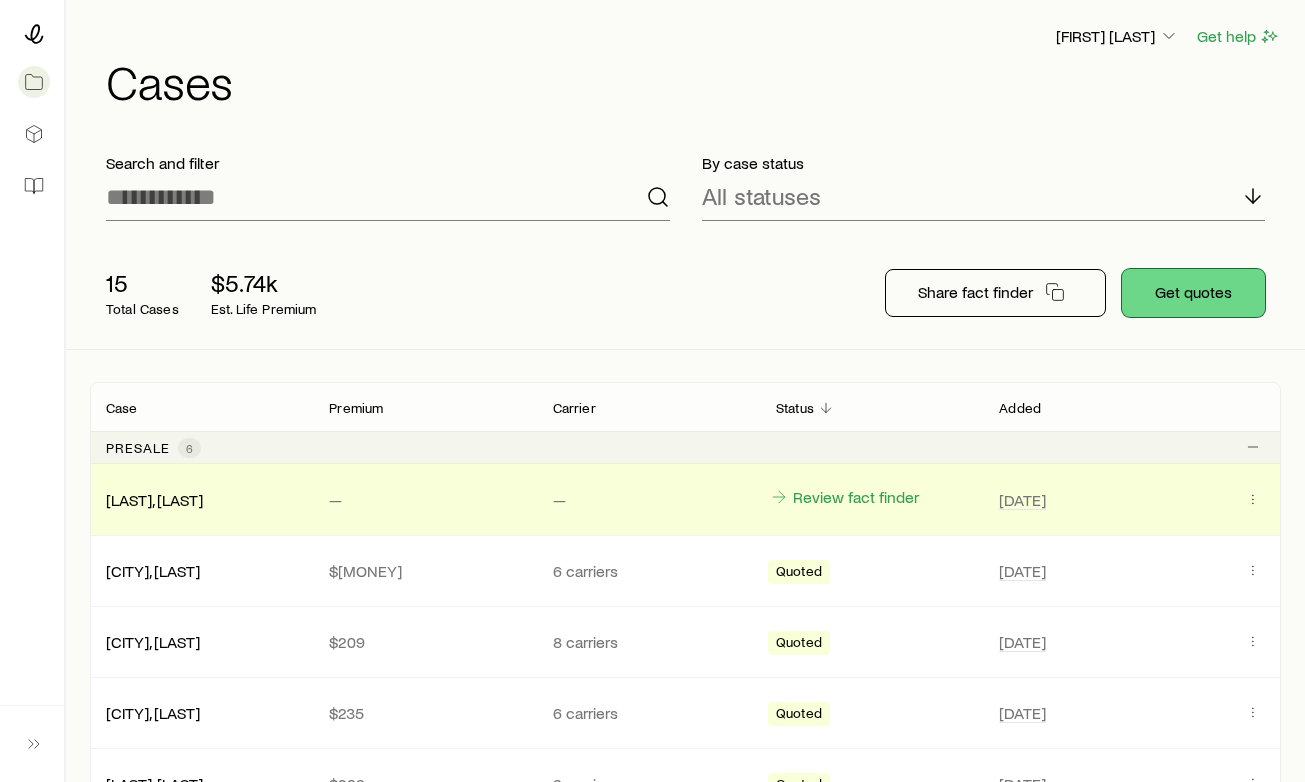 click on "Get quotes" at bounding box center (1193, 293) 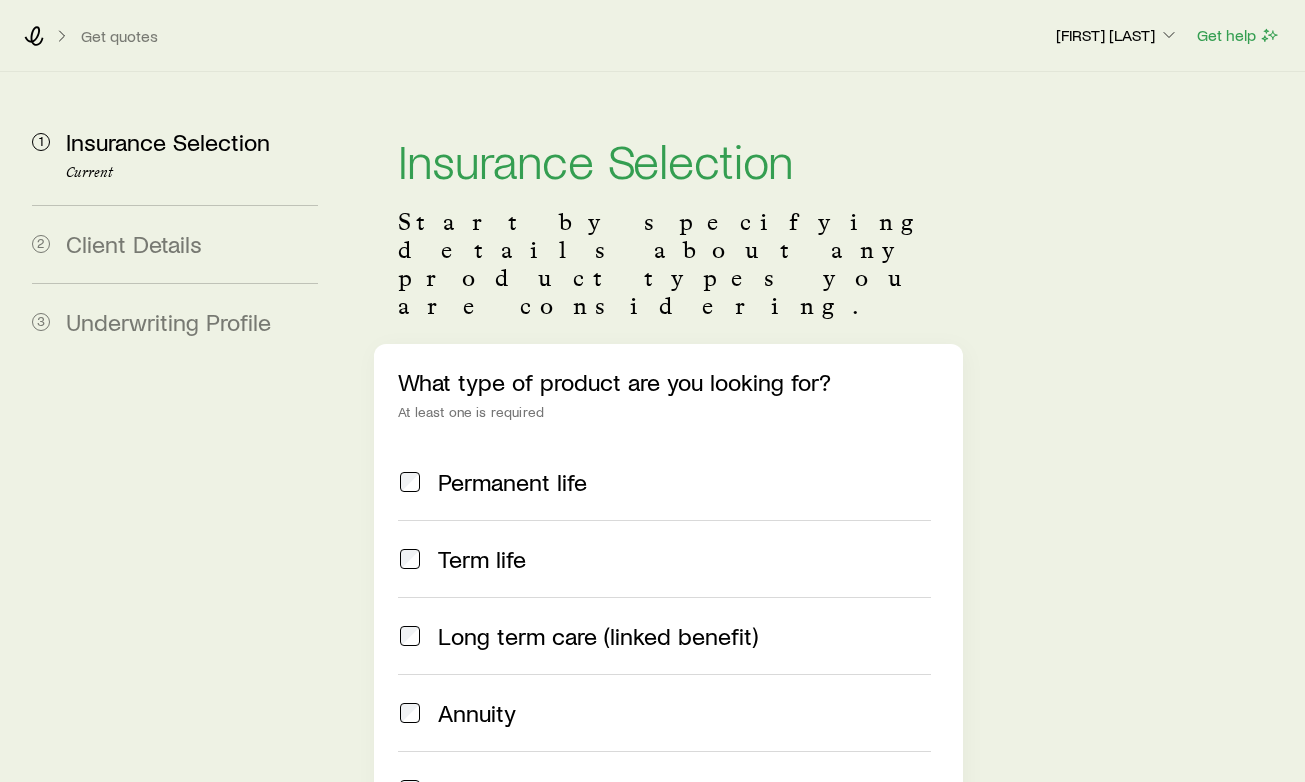 click on "Term life" at bounding box center [664, 558] 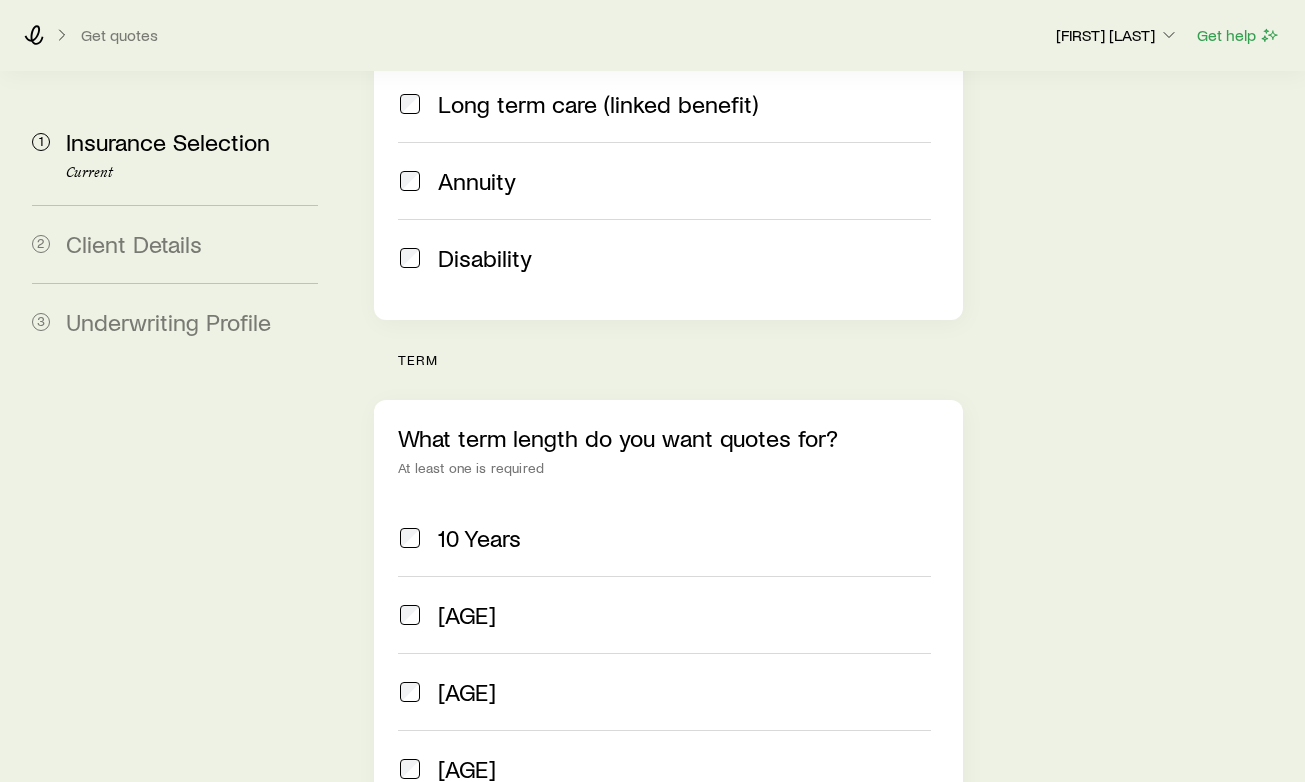 click on "10 Years" at bounding box center (479, 538) 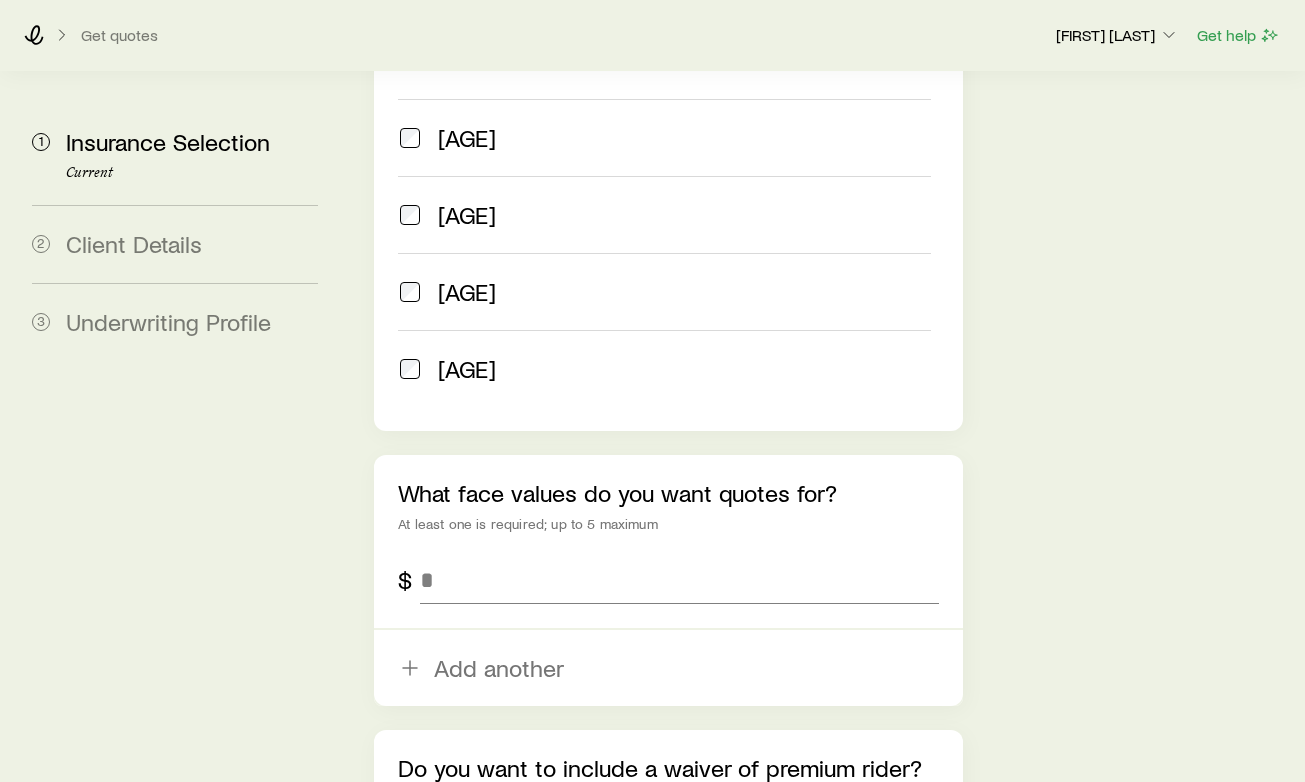 scroll, scrollTop: 1059, scrollLeft: 0, axis: vertical 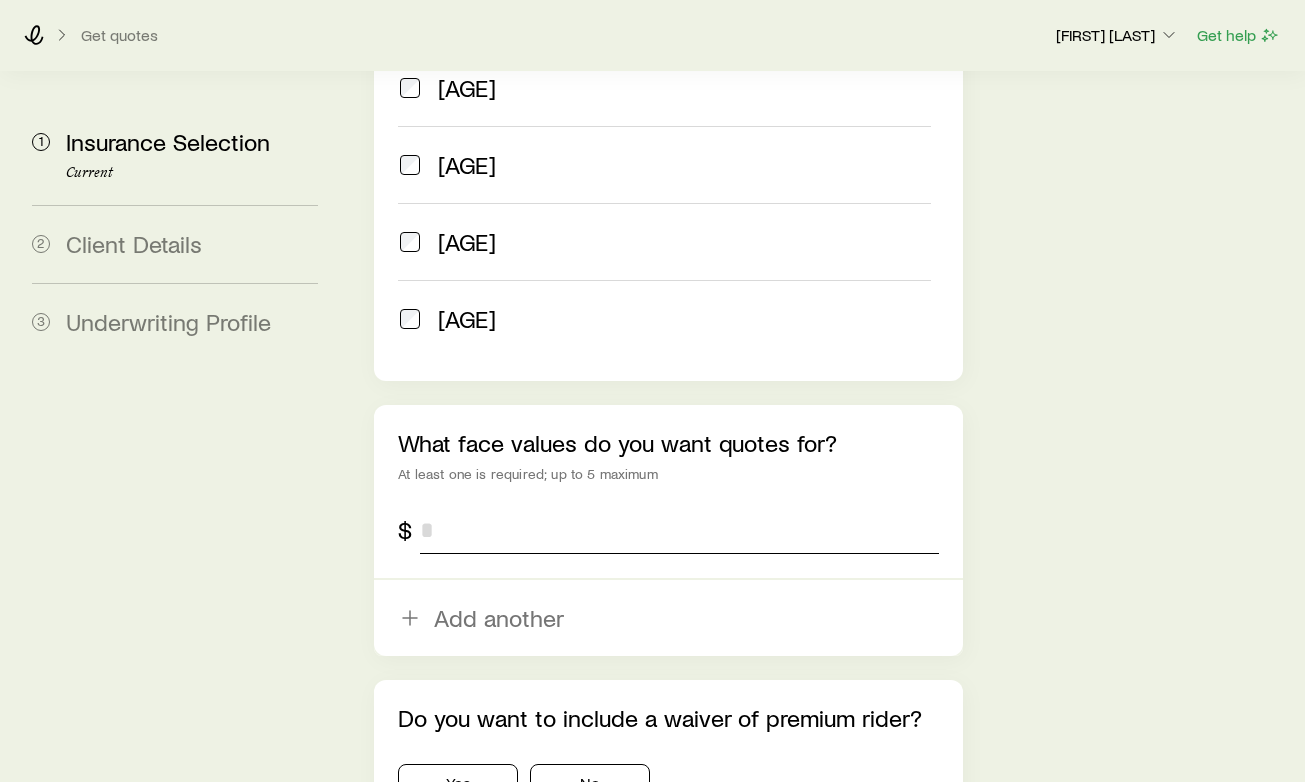 click at bounding box center (679, 530) 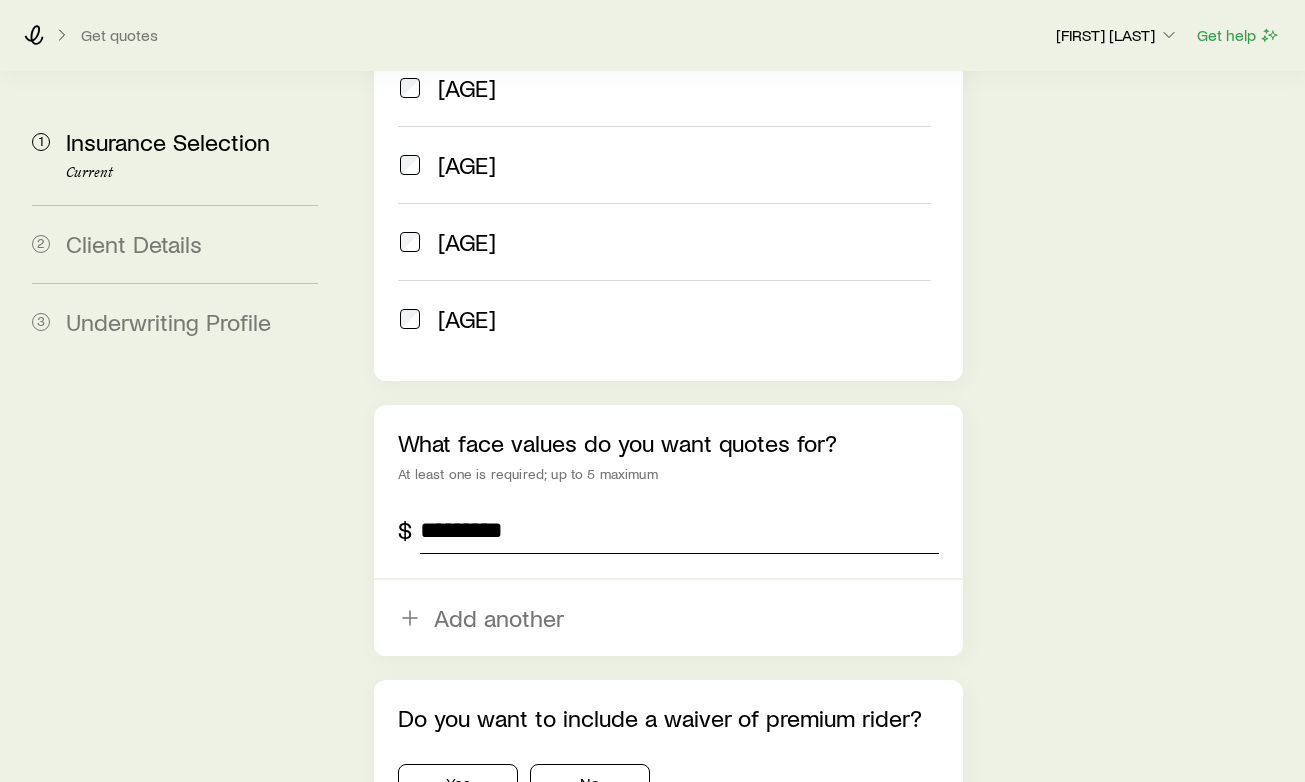 scroll, scrollTop: 1234, scrollLeft: 0, axis: vertical 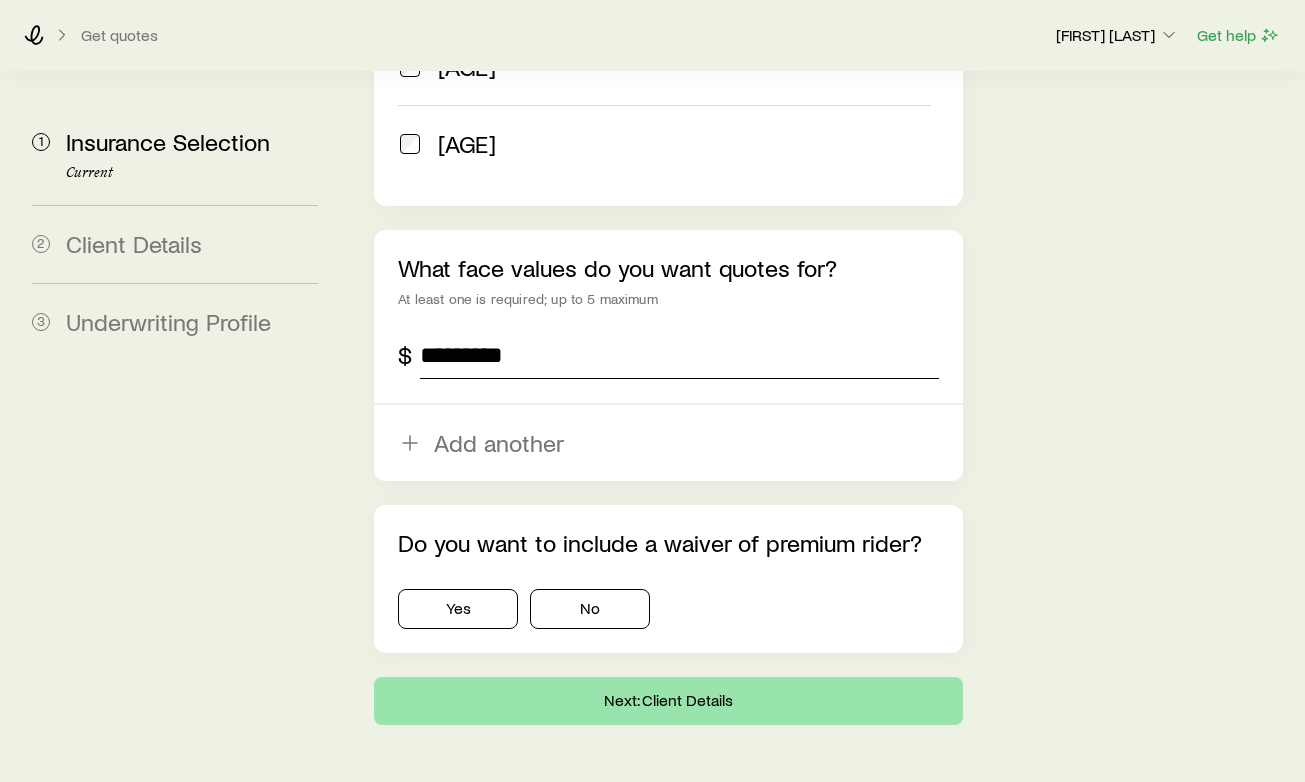 type on "*********" 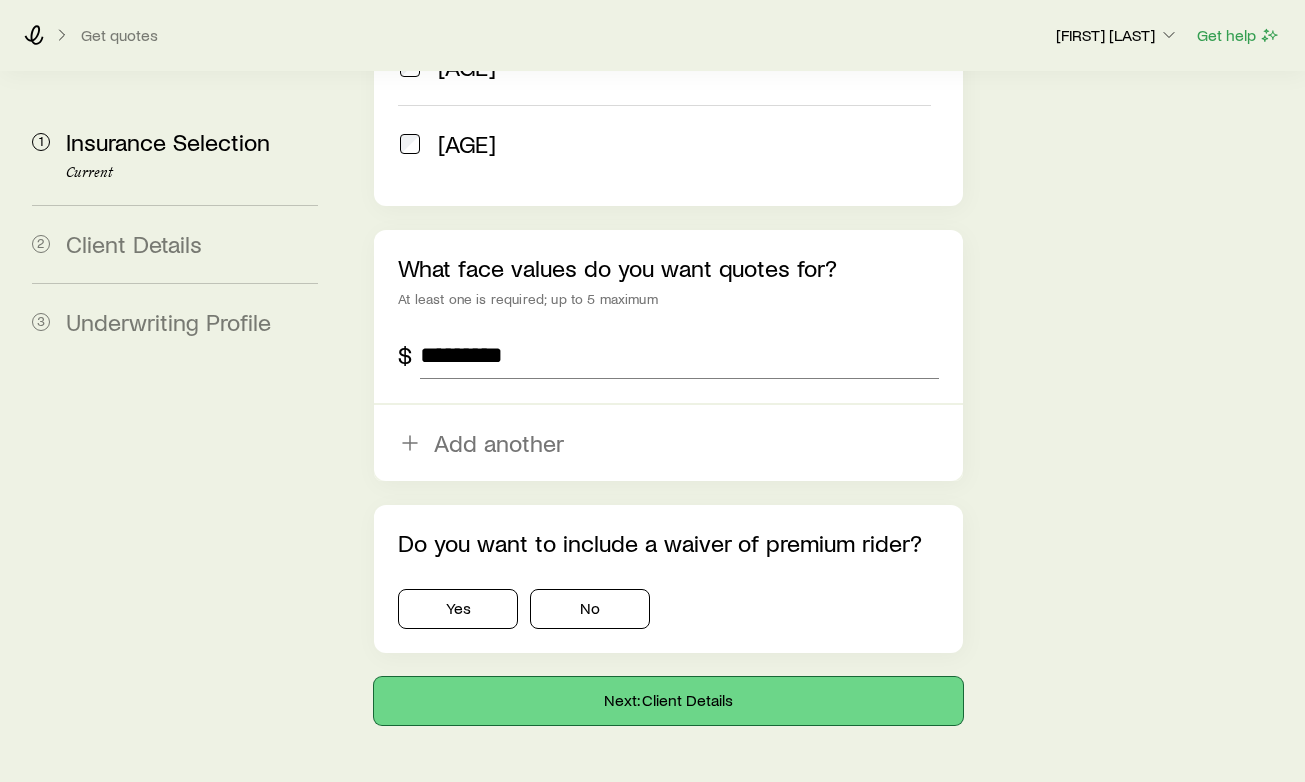 click on "Next: Client Details" at bounding box center [668, 701] 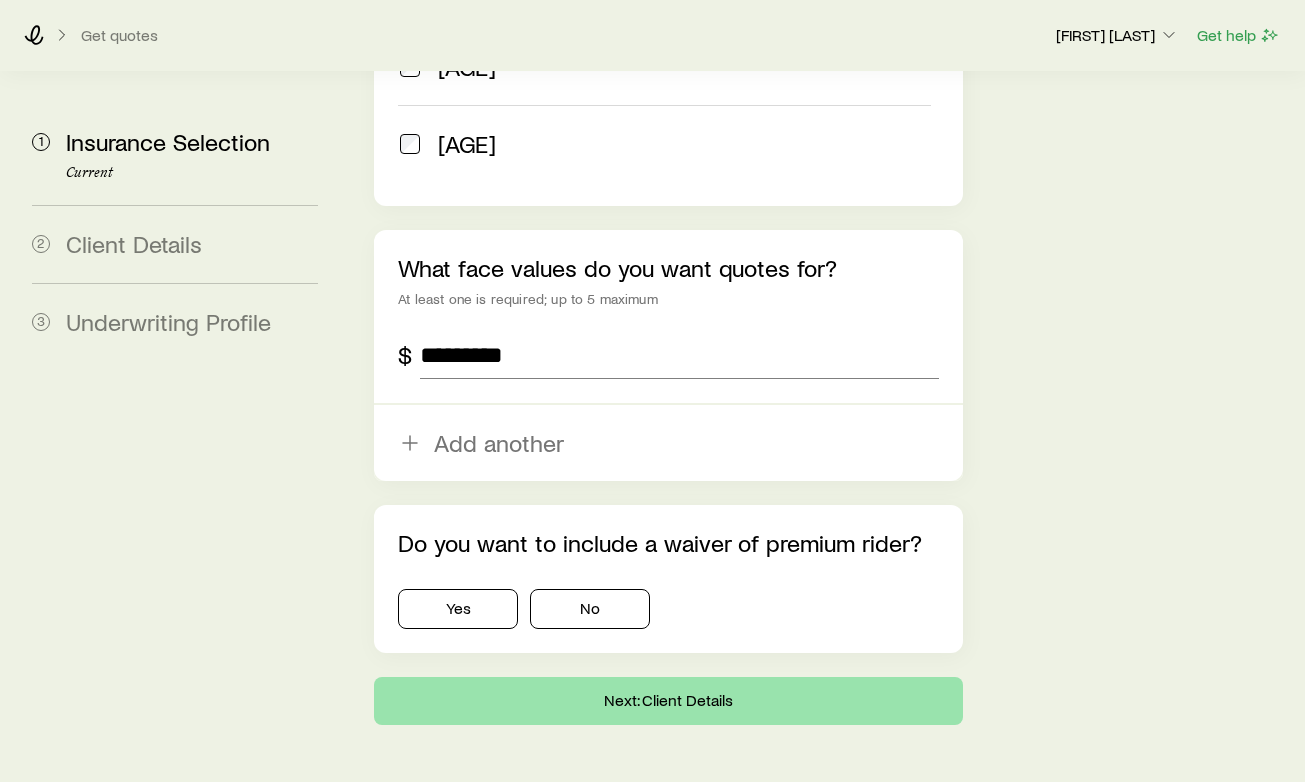 scroll, scrollTop: 0, scrollLeft: 0, axis: both 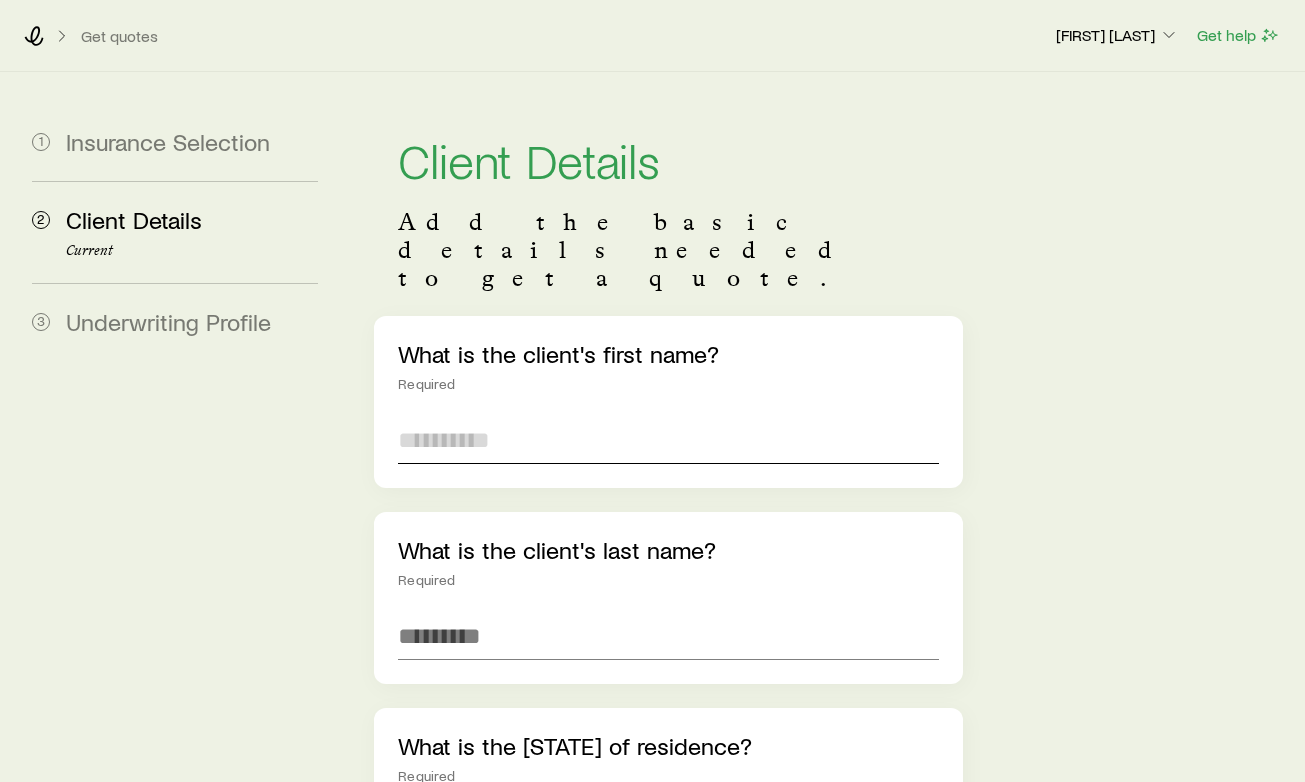 click at bounding box center [668, 440] 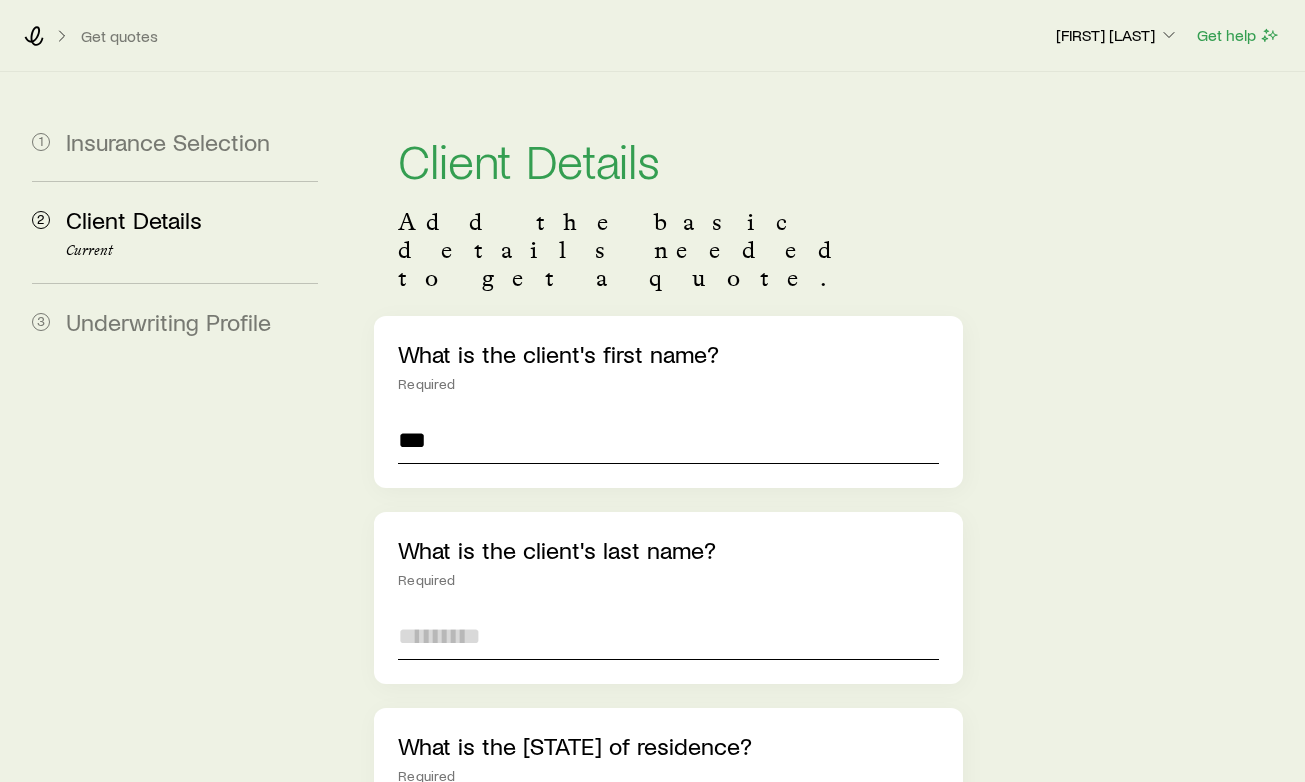 type on "********" 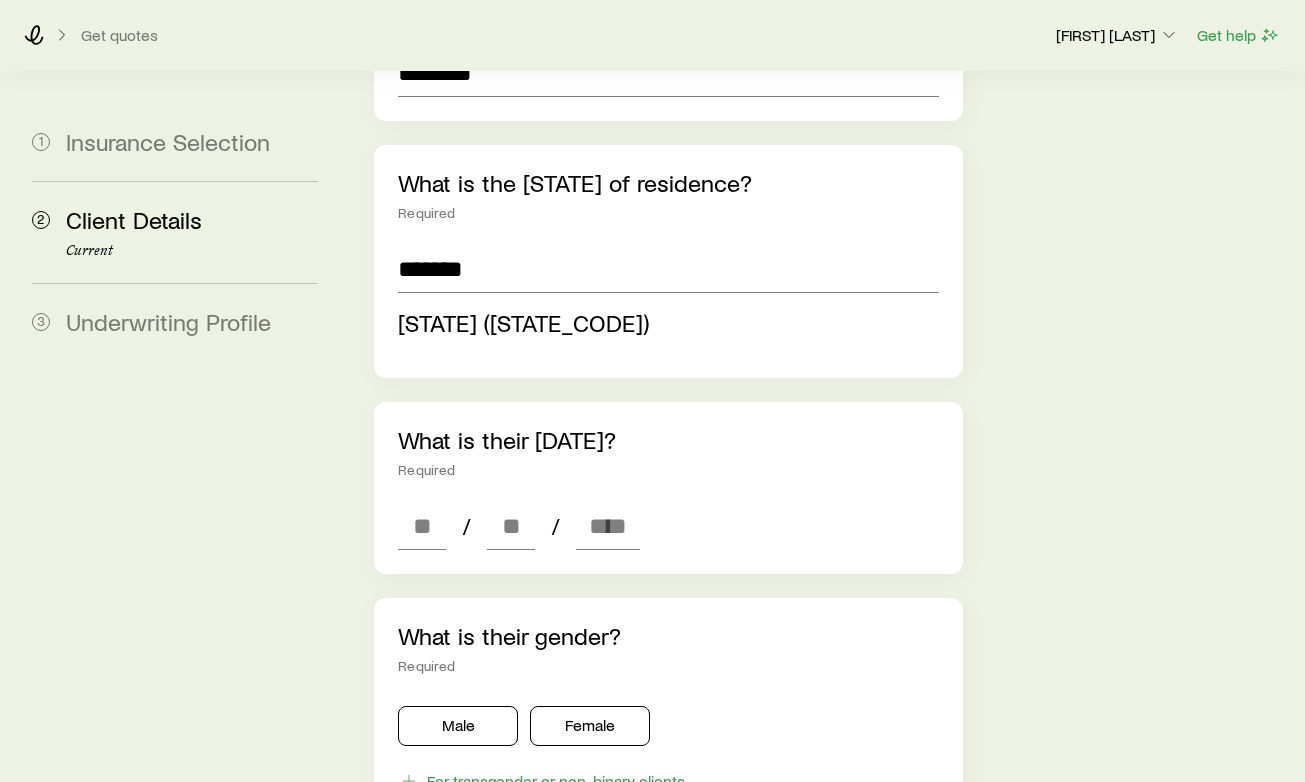 scroll, scrollTop: 624, scrollLeft: 0, axis: vertical 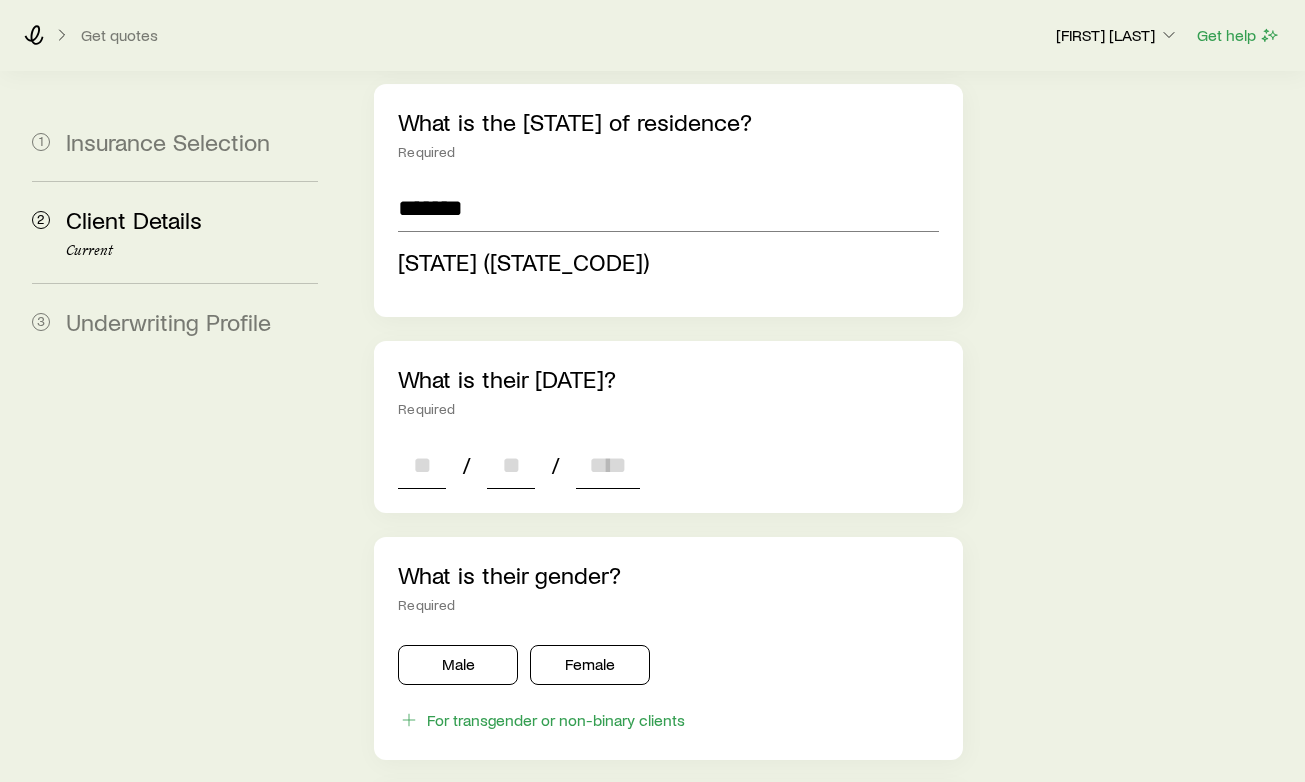click on "What is their [DATE]? Required / /" at bounding box center (668, 427) 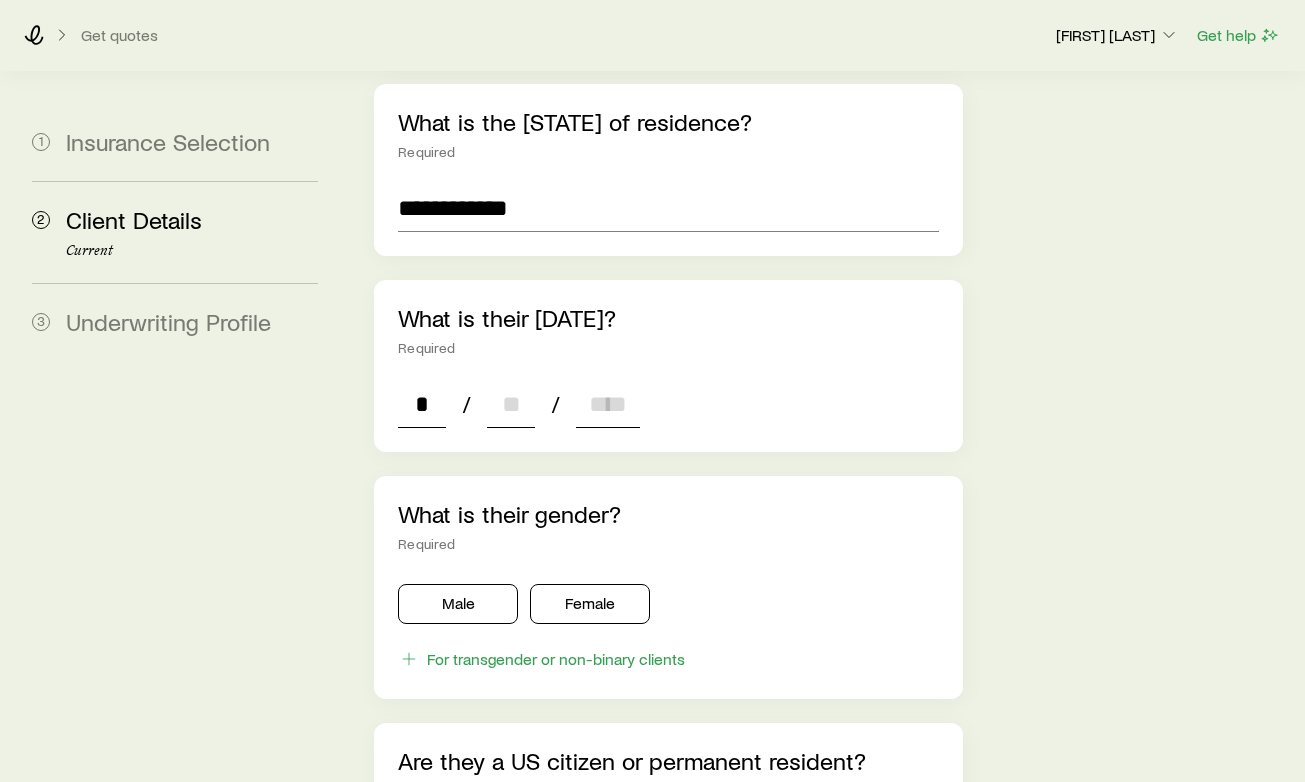 type on "**" 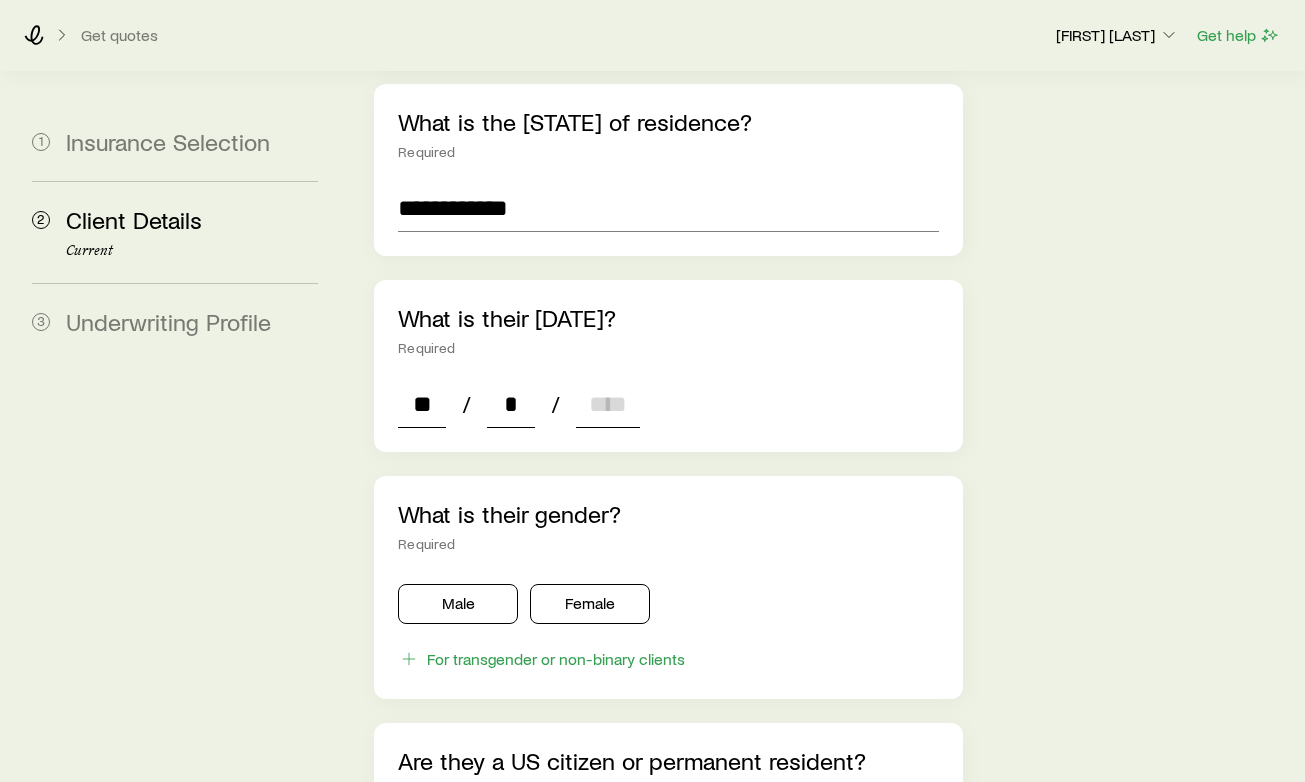 type on "**" 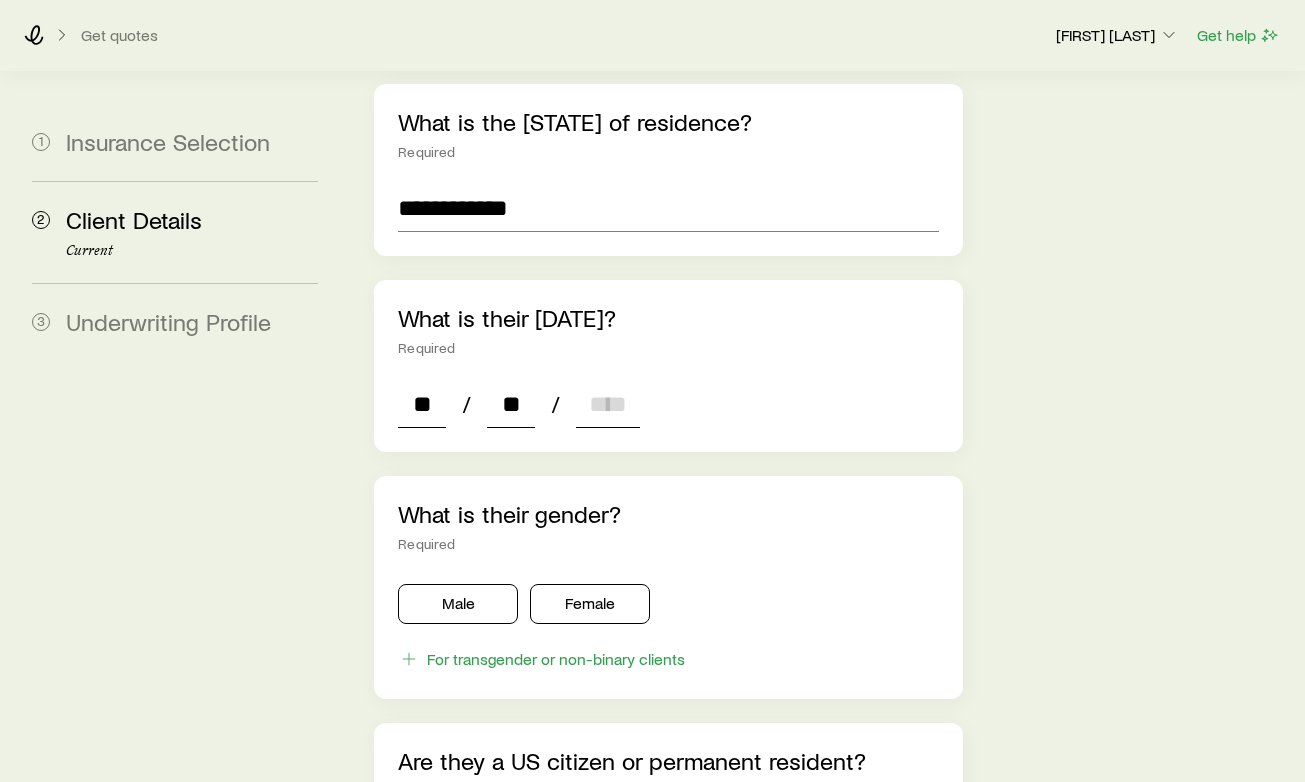 type on "*" 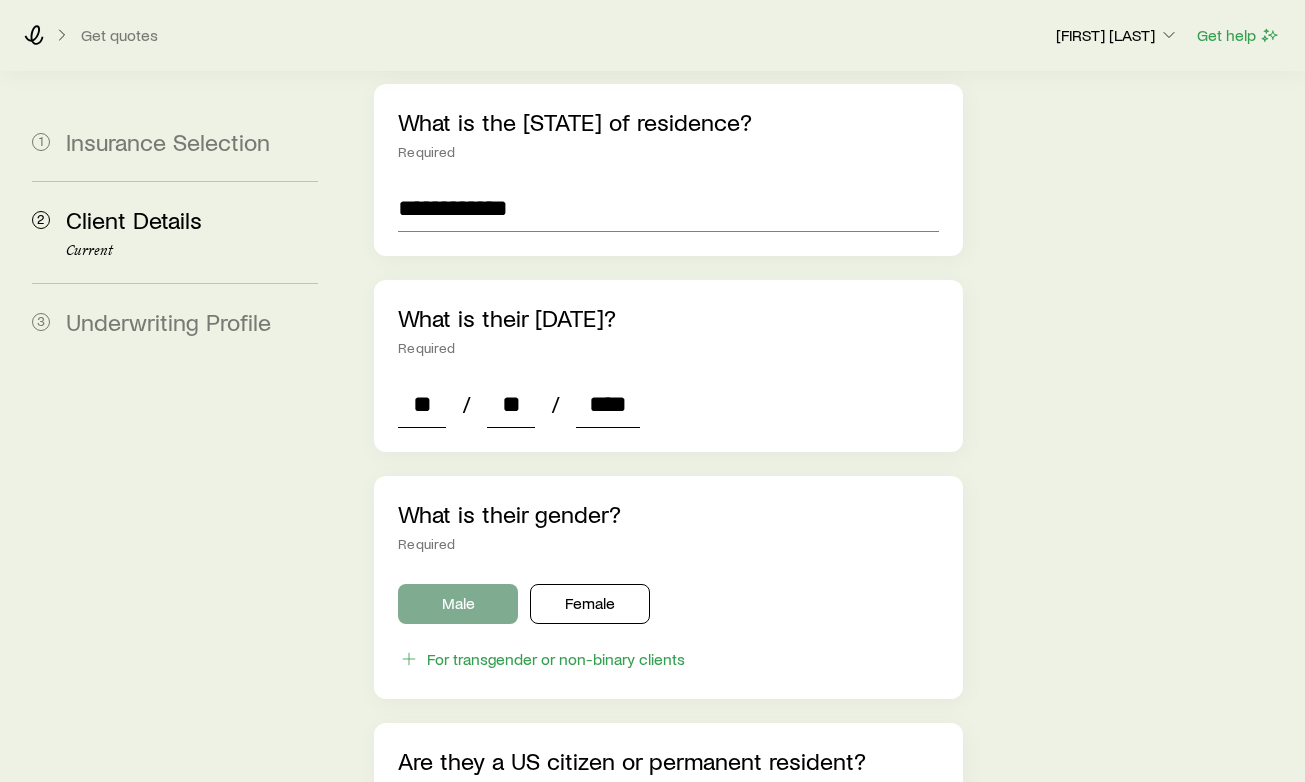 type on "****" 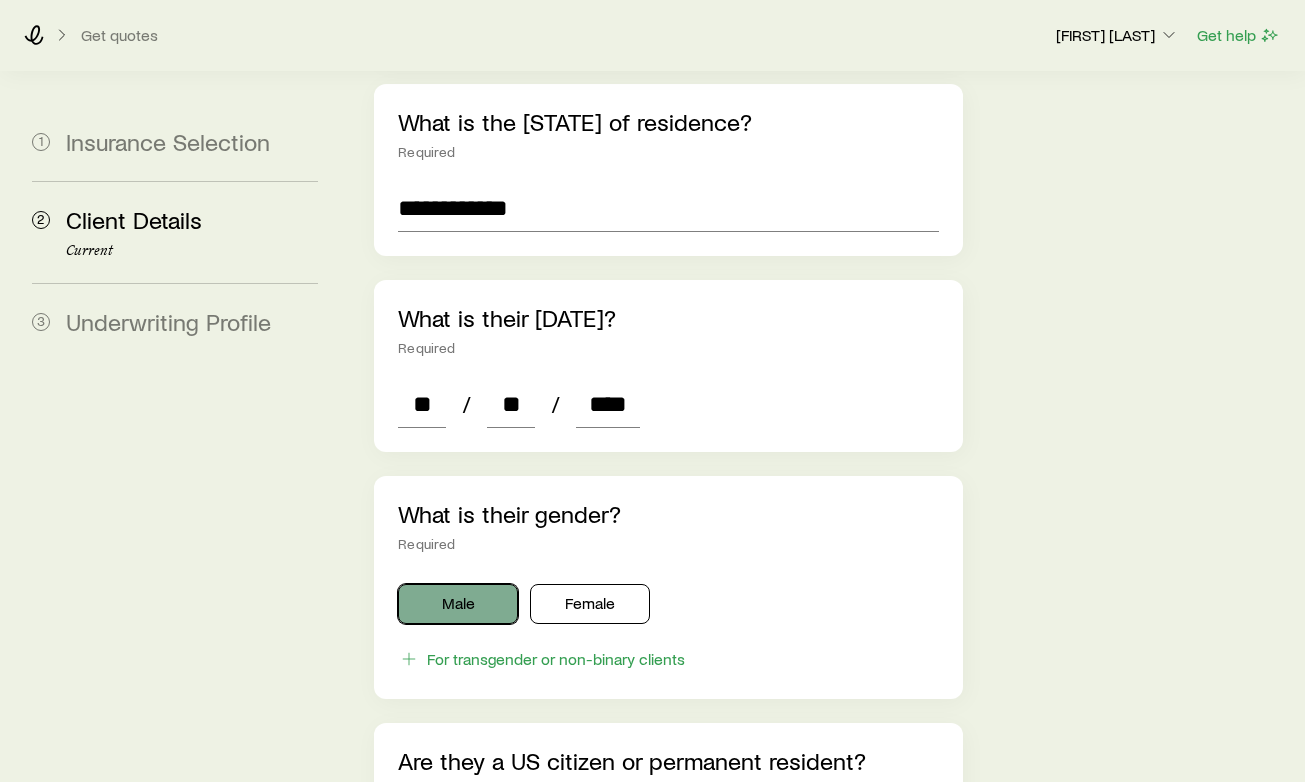 click on "Male" at bounding box center [458, 604] 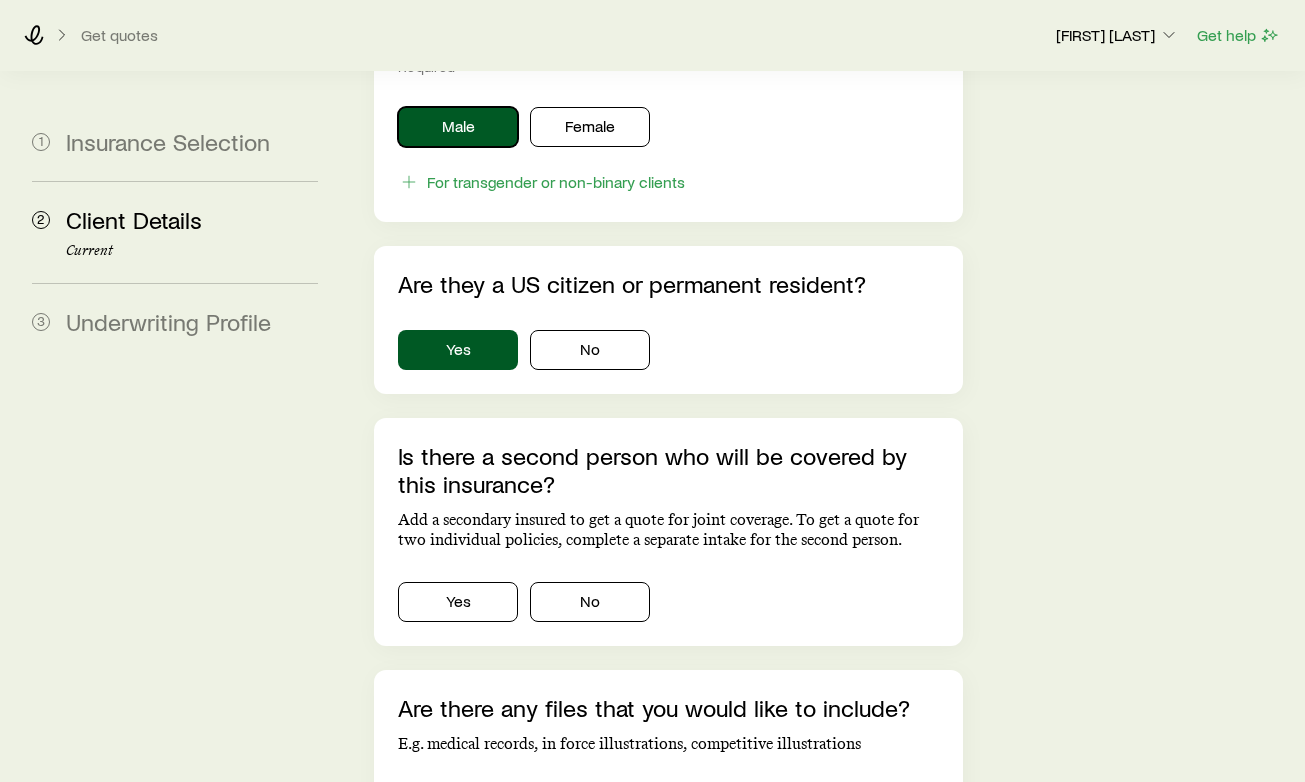 scroll, scrollTop: 1297, scrollLeft: 0, axis: vertical 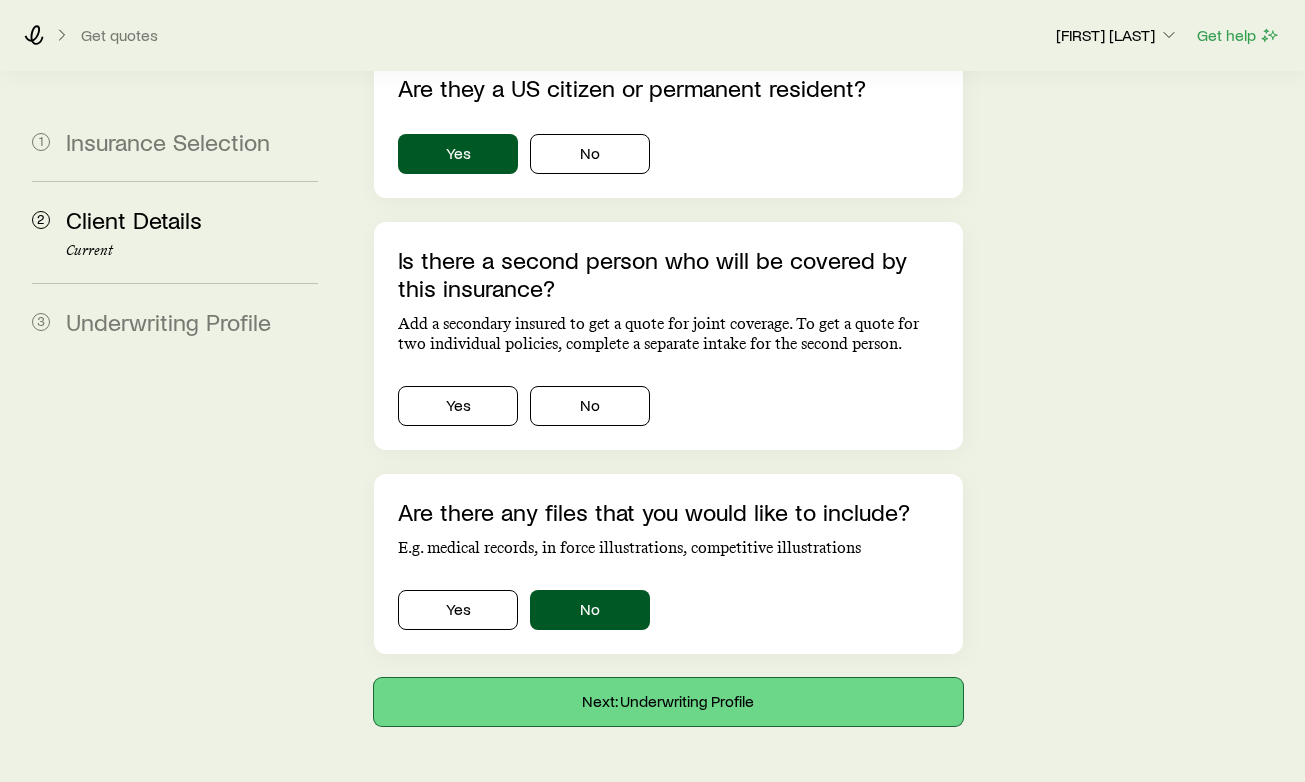 click on "Next: Underwriting Profile" at bounding box center (668, 702) 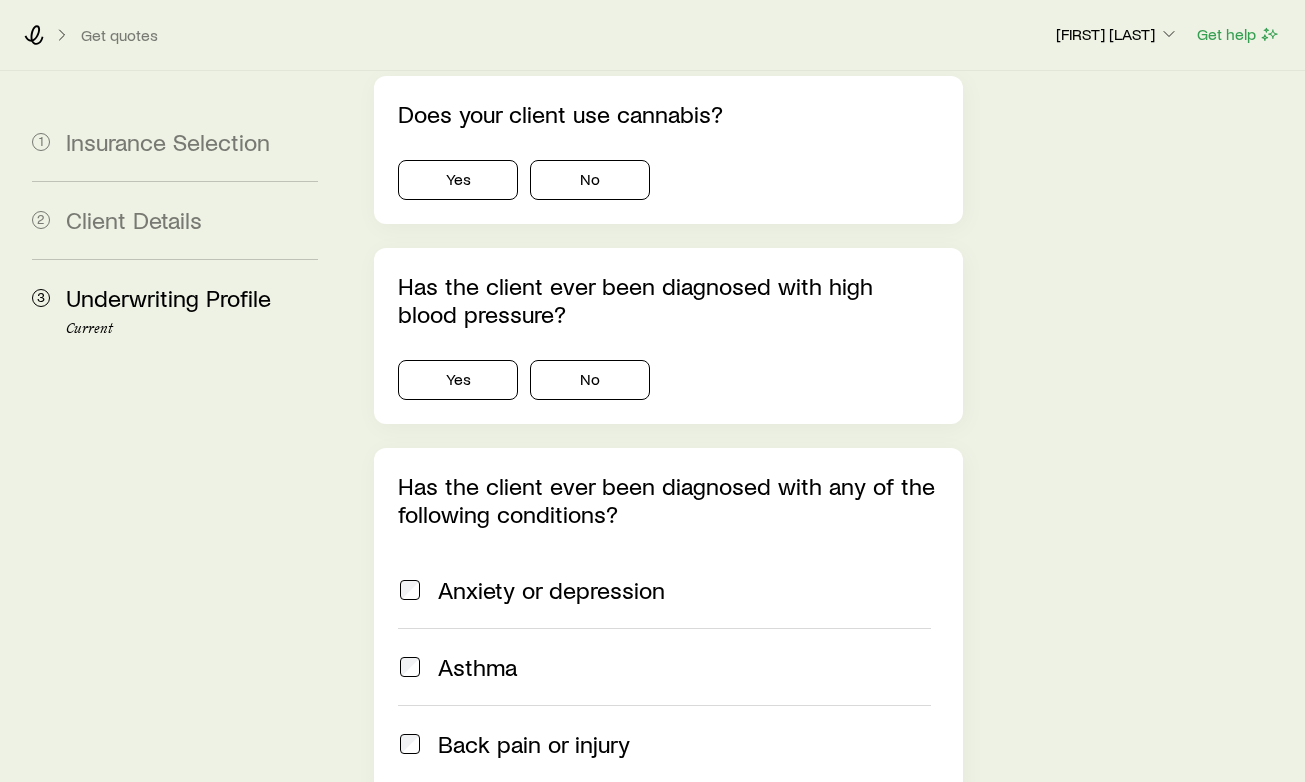 scroll, scrollTop: 0, scrollLeft: 0, axis: both 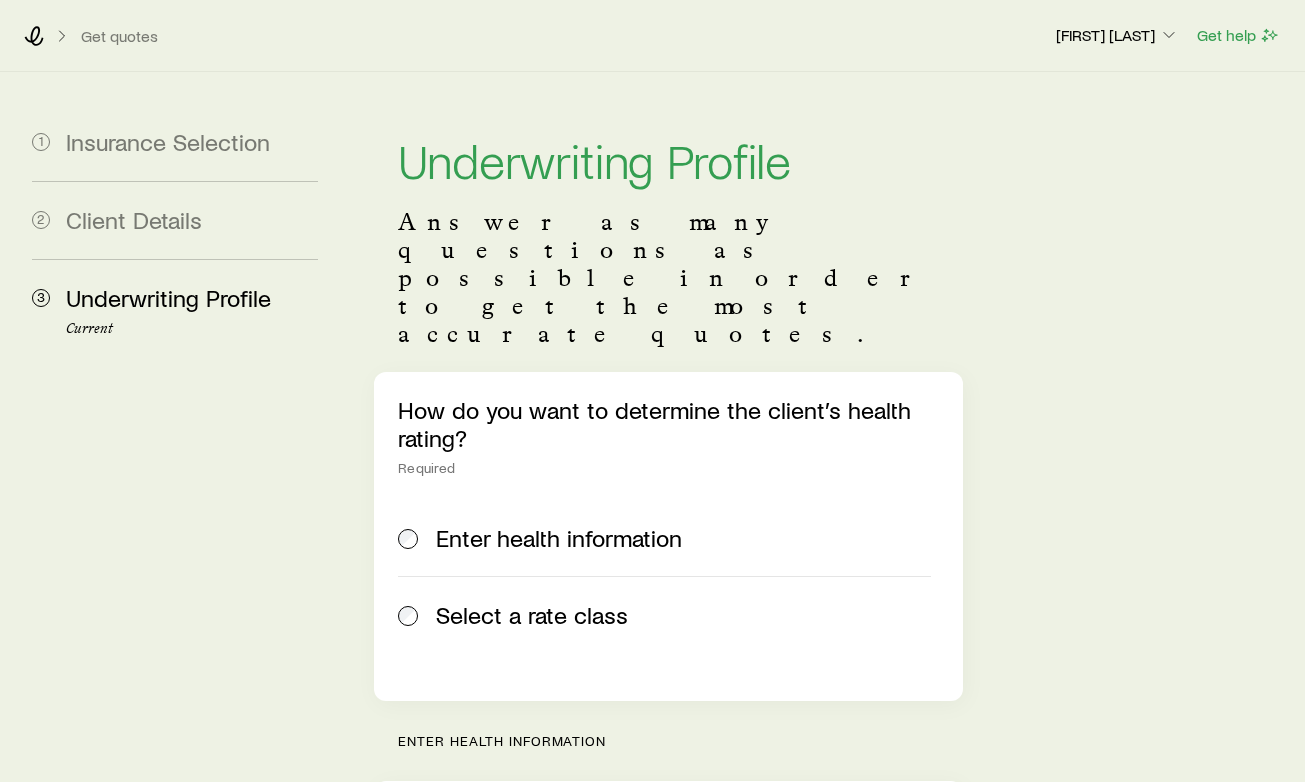 click on "Select a rate class" at bounding box center [532, 615] 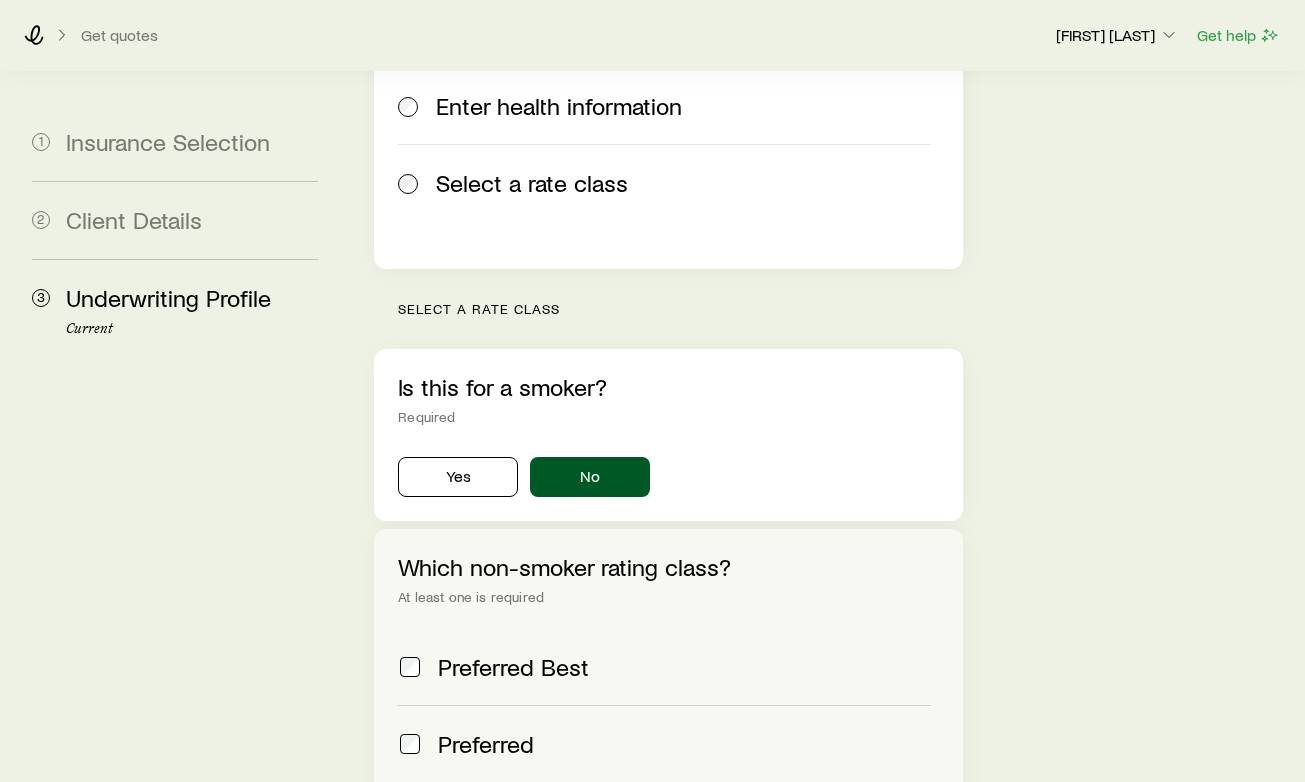 click on "Preferred" at bounding box center (664, 743) 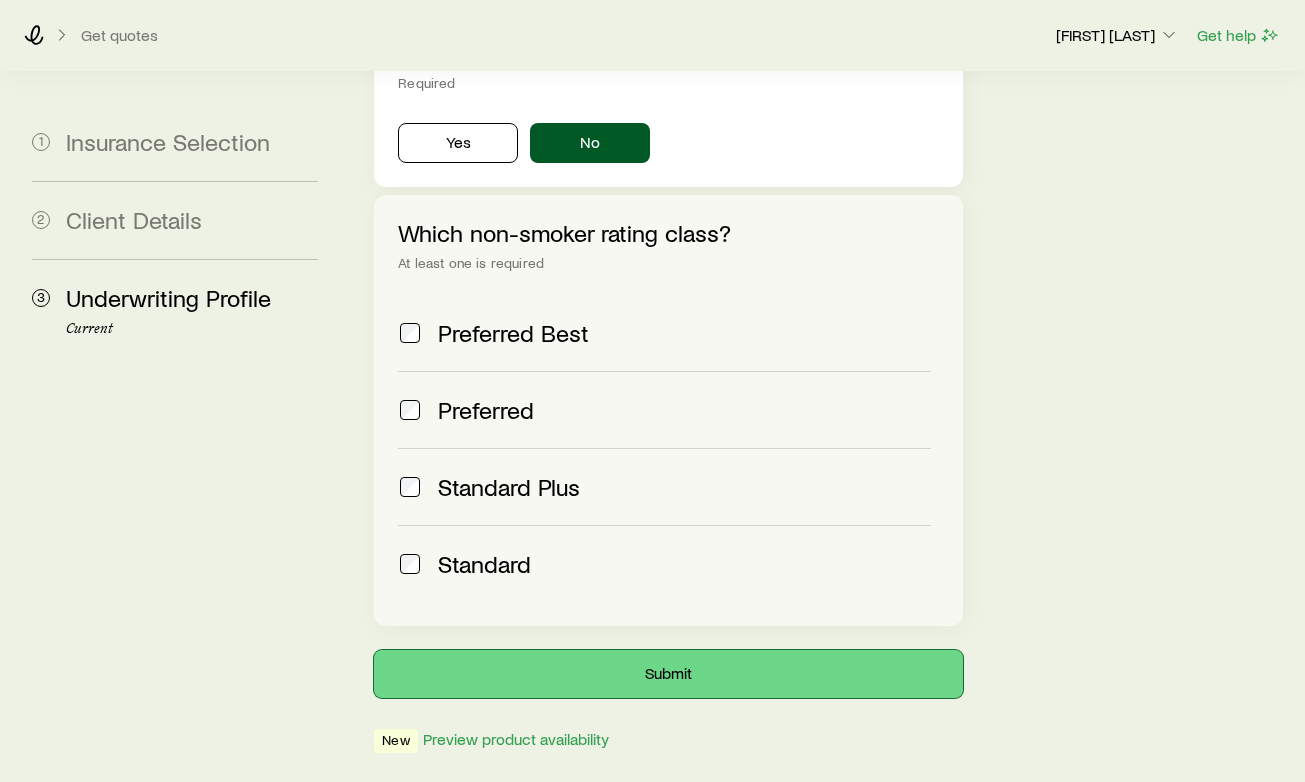 click on "Submit" at bounding box center [668, 674] 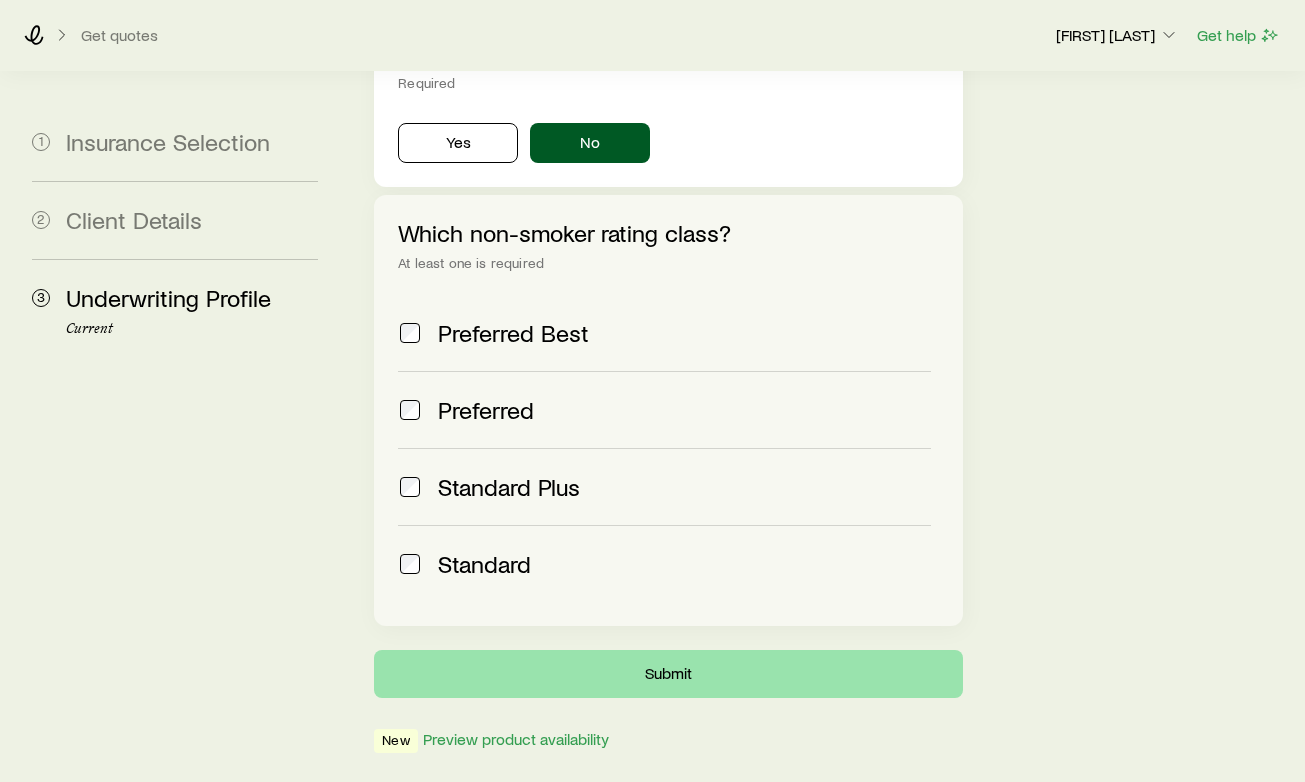 scroll, scrollTop: 0, scrollLeft: 0, axis: both 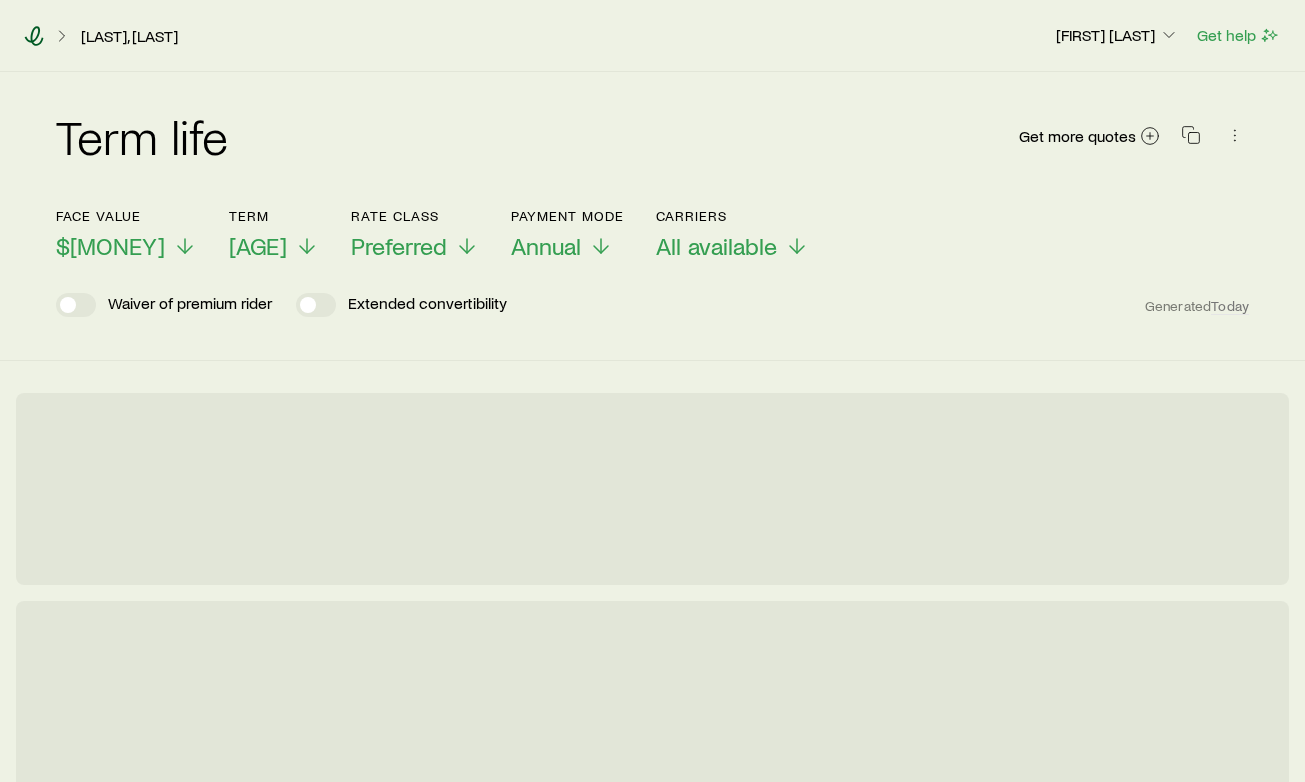 click 